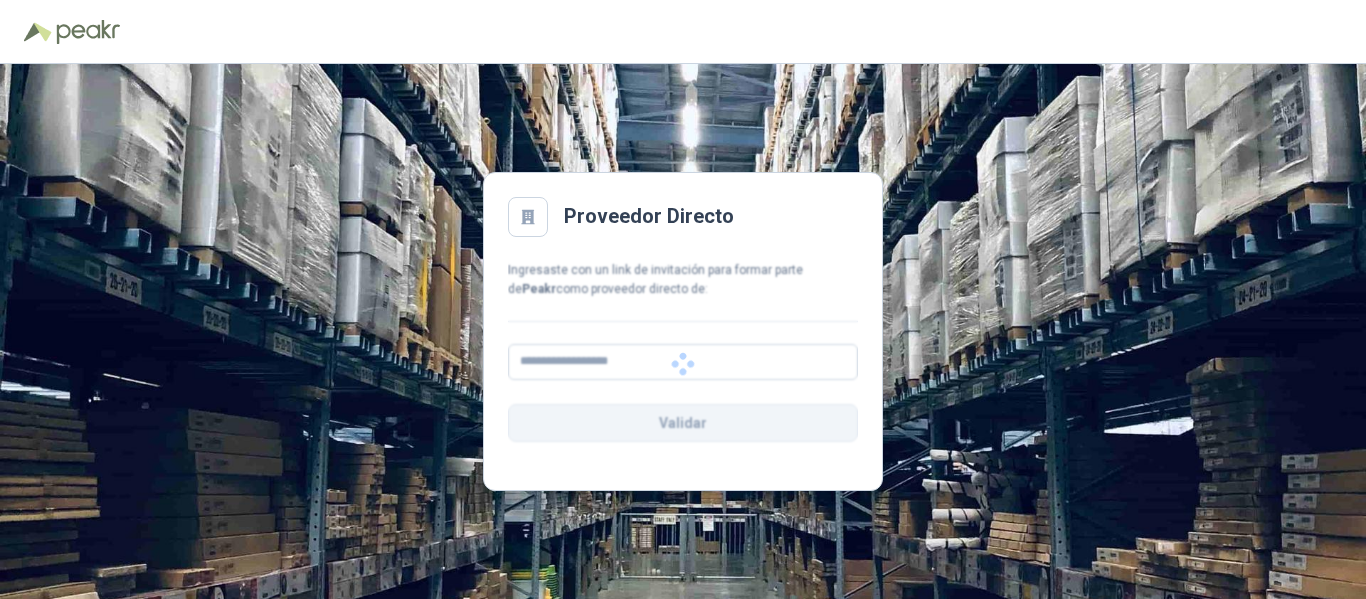 scroll, scrollTop: 0, scrollLeft: 0, axis: both 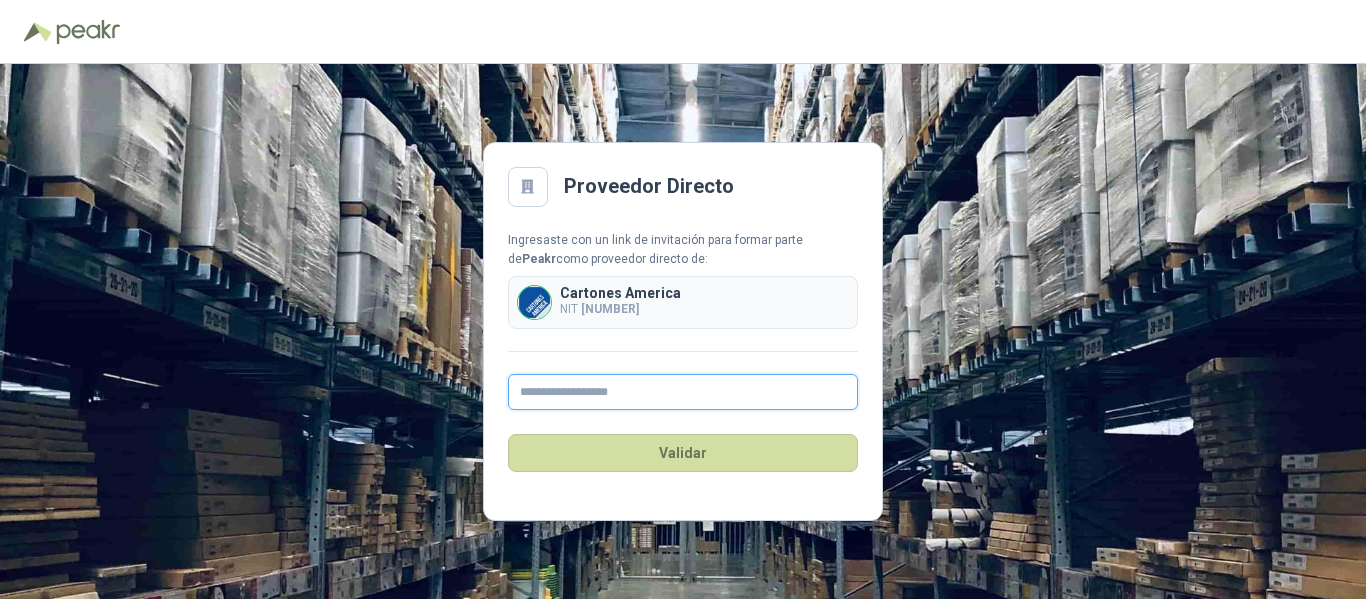 click at bounding box center (683, 392) 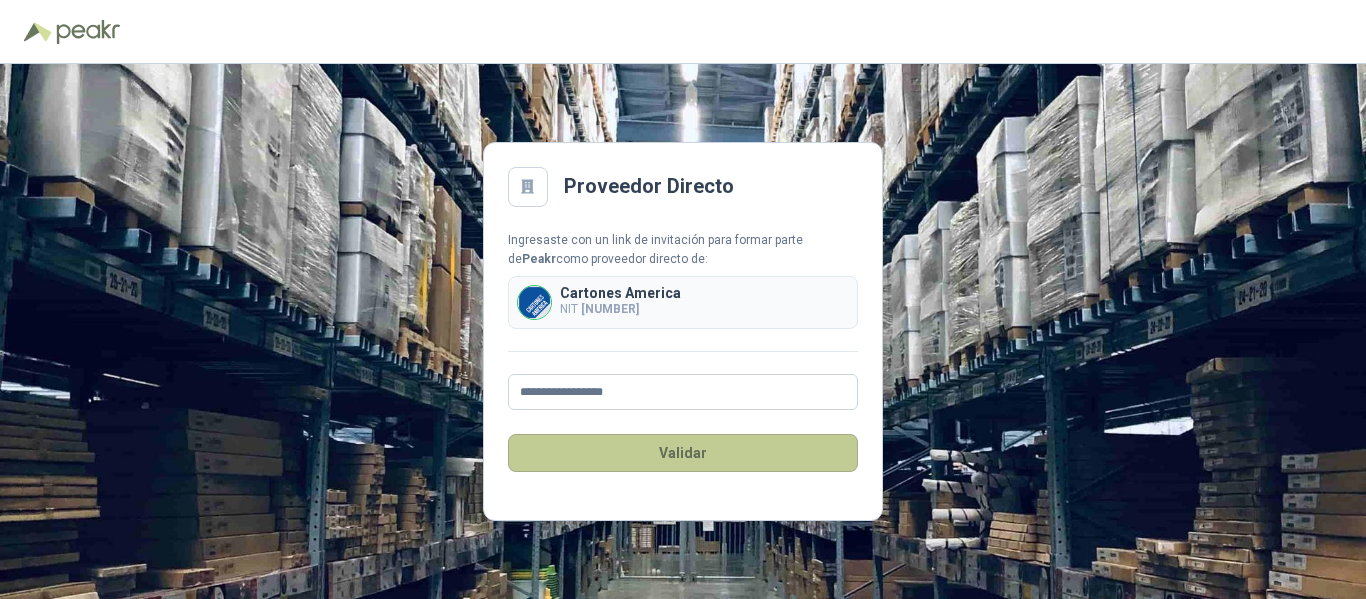 click on "Validar" at bounding box center (683, 453) 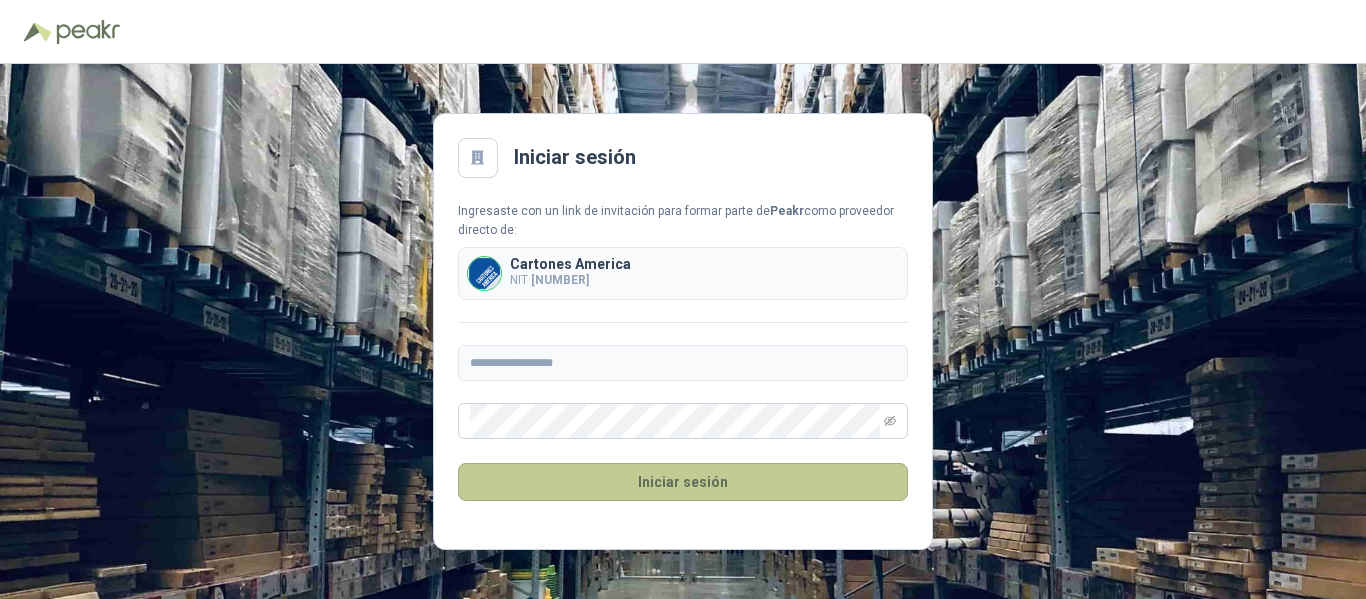 click on "Iniciar sesión" at bounding box center [683, 482] 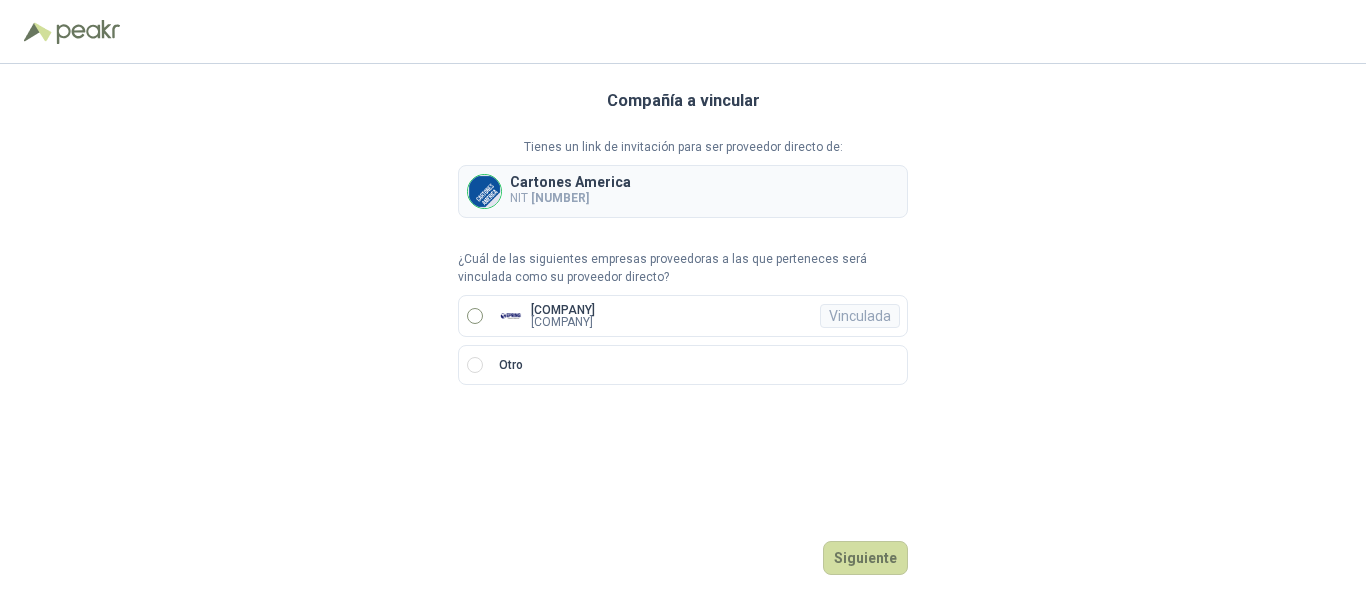 click on "[COMPANY]" at bounding box center [563, 310] 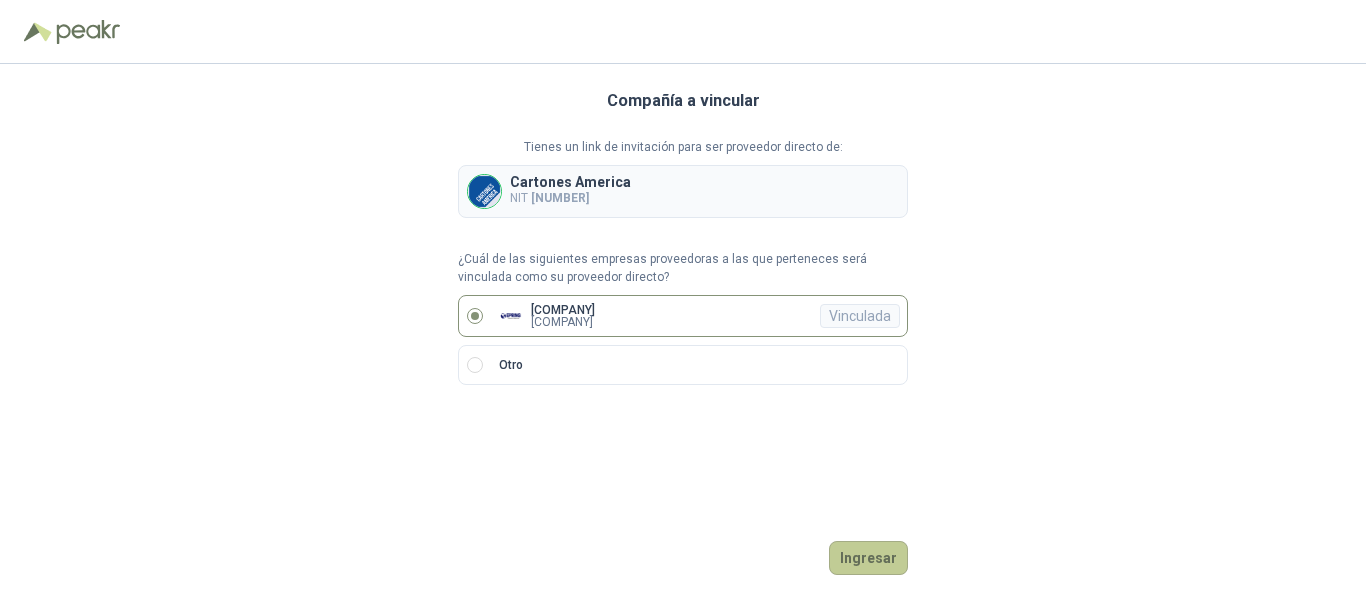 click on "Ingresar" at bounding box center [868, 558] 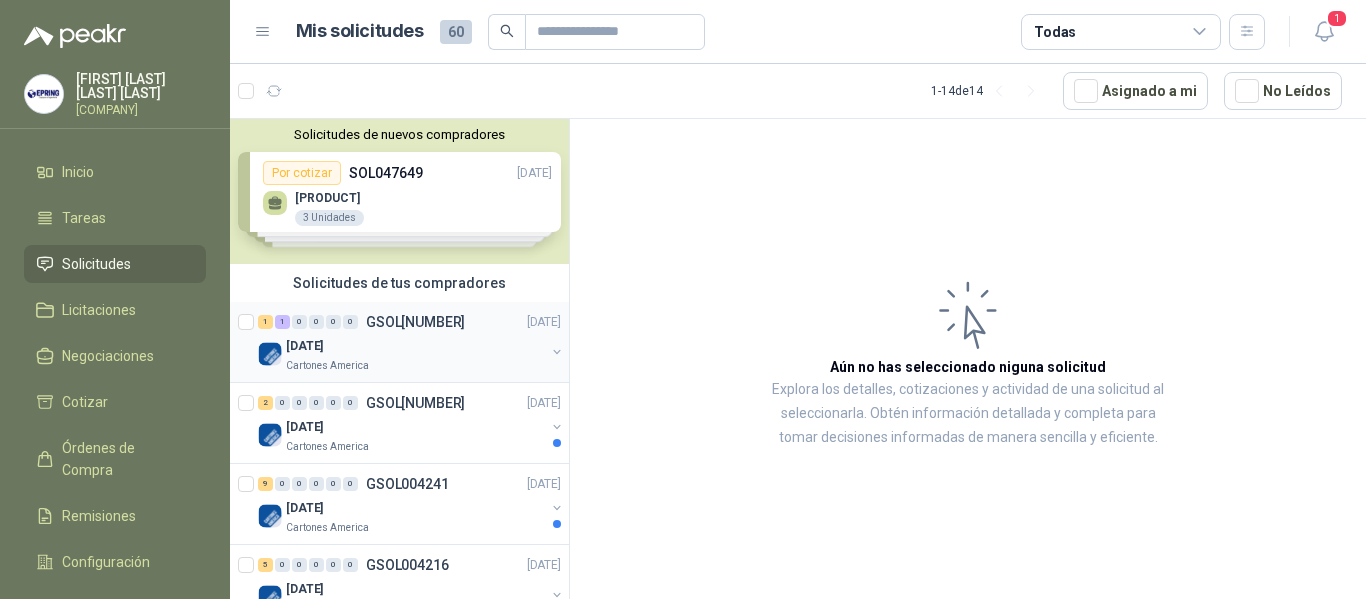 click on "1   1   0   0   0   0   GSOL[NUMBER] [DATE]" at bounding box center [411, 322] 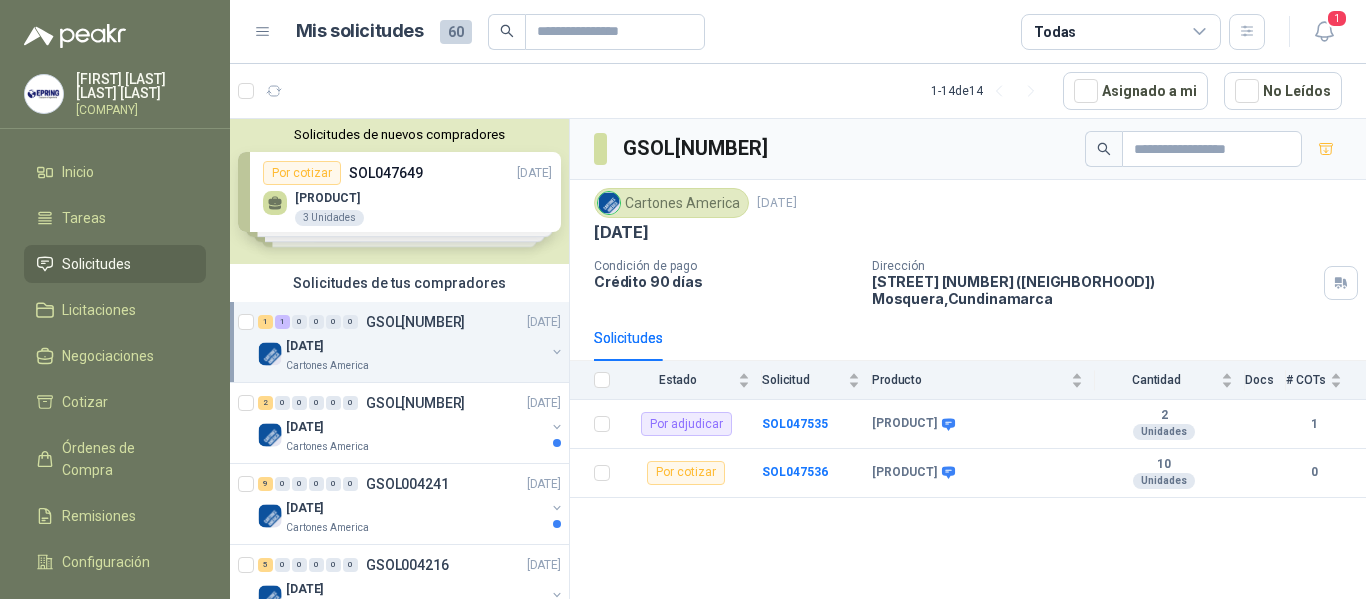 click on "Solicitudes de nuevos compradores Por cotizar SOL[NUMBER] [DATE] [PRODUCT] [NUMBER] [UNIT] Por cotizar SOL[NUMBER] [DATE] [PRODUCT] [NUMBER] [UNIT] Por cotizar SOL[NUMBER] [DATE] [PRODUCT] [NUMBER] [UNIT] Por cotizar SOL[NUMBER] [DATE] [PRODUCT] [NUMBER] [UNIT] ¿Quieres recibir  cientos de solicitudes de compra  como estas todos los días? Agenda una reunión" at bounding box center [399, 191] 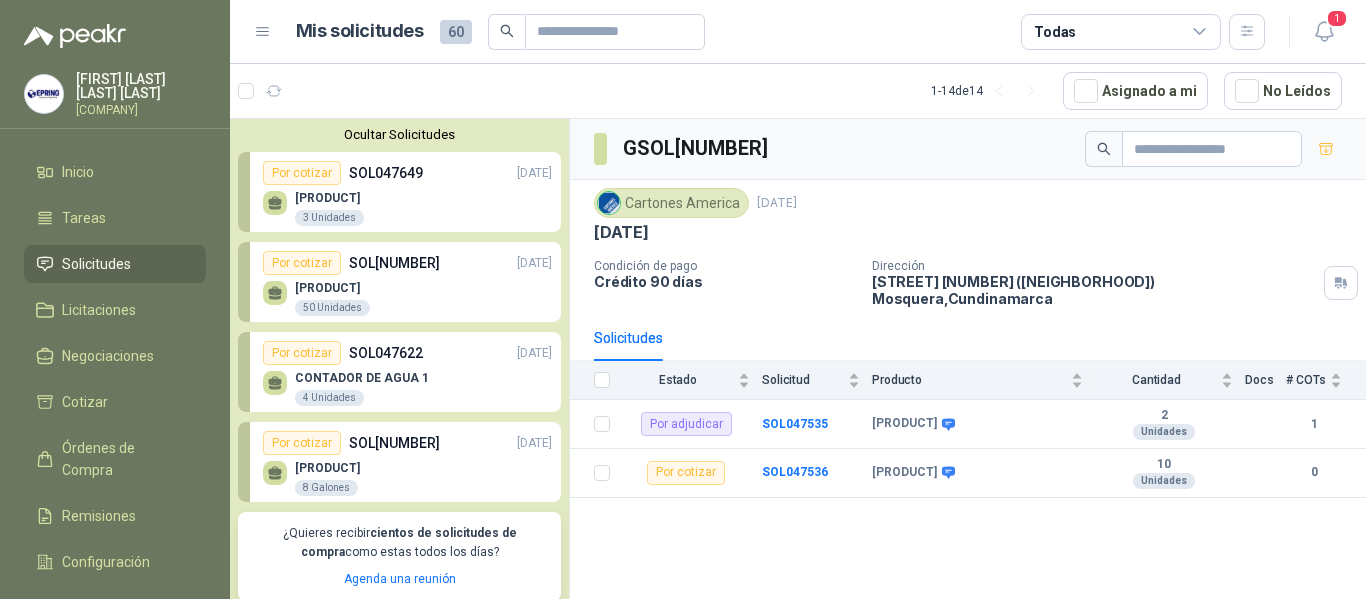 click on "SOL[NUMBER]" at bounding box center (394, 443) 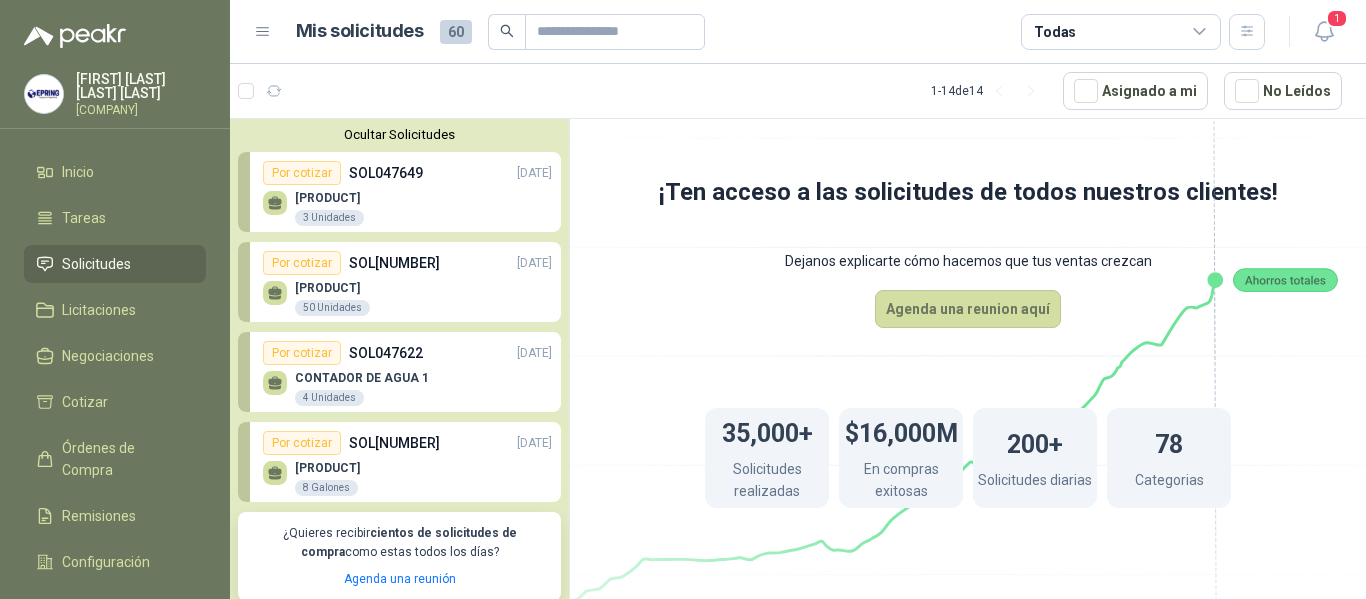 click on "[PRODUCT] [NUMBER] [UNIT]" at bounding box center [362, 389] 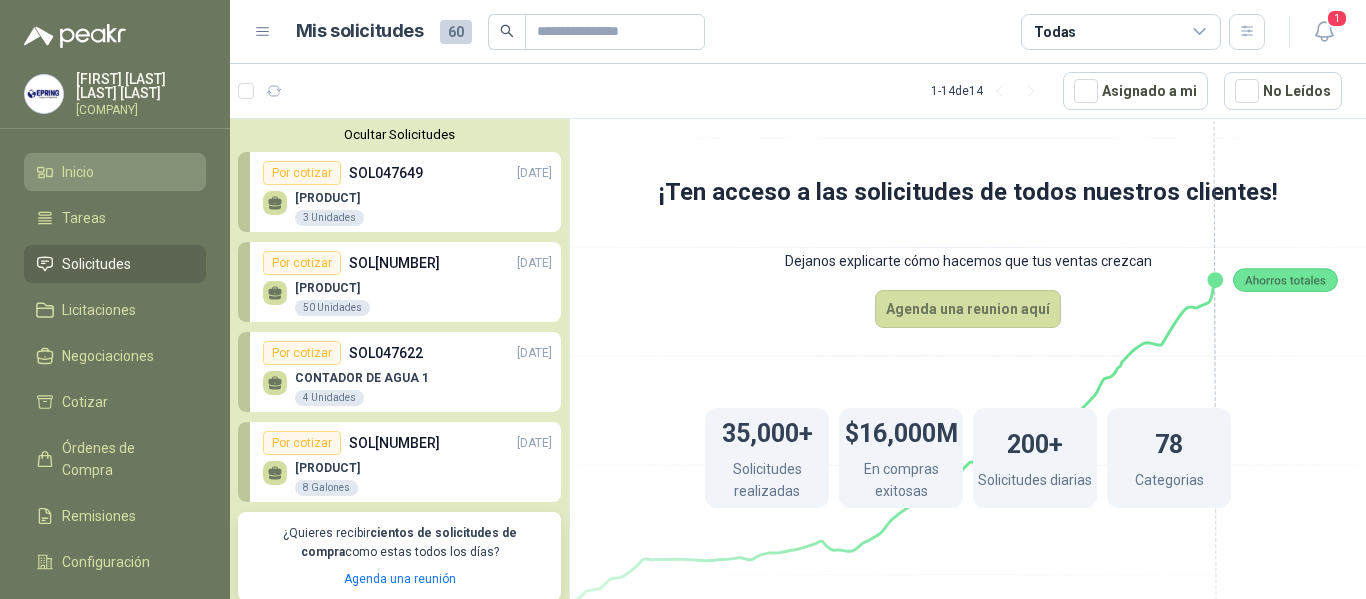 click on "Inicio" at bounding box center (78, 172) 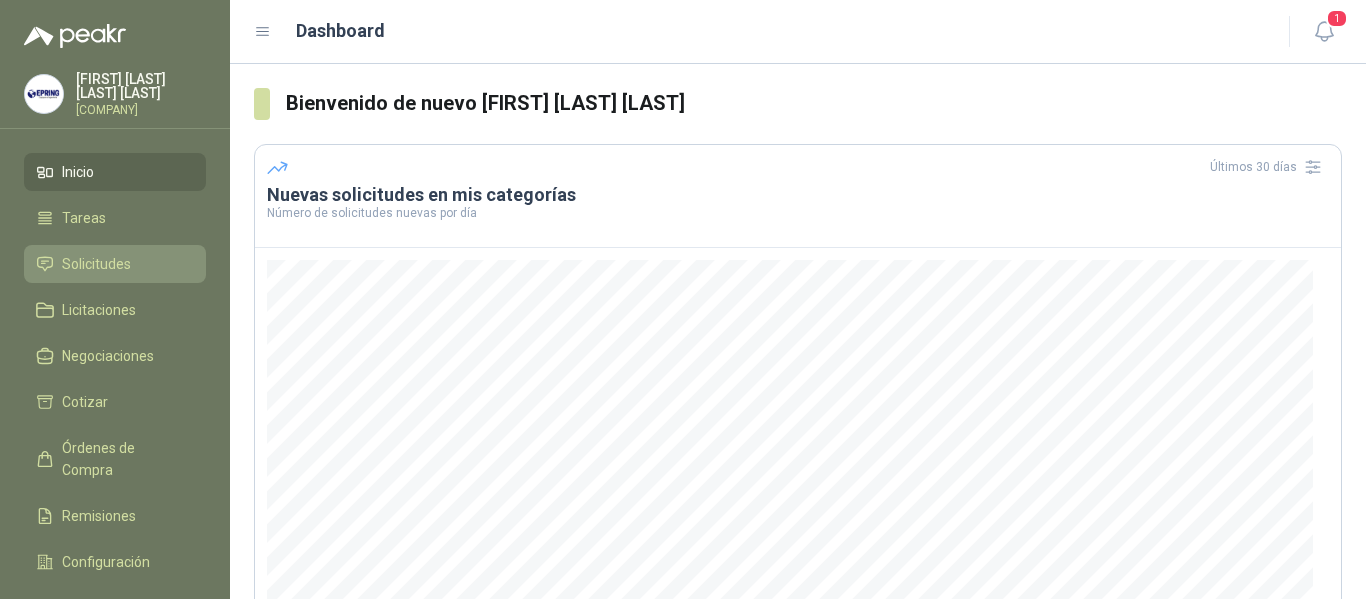 click on "Solicitudes" at bounding box center [96, 264] 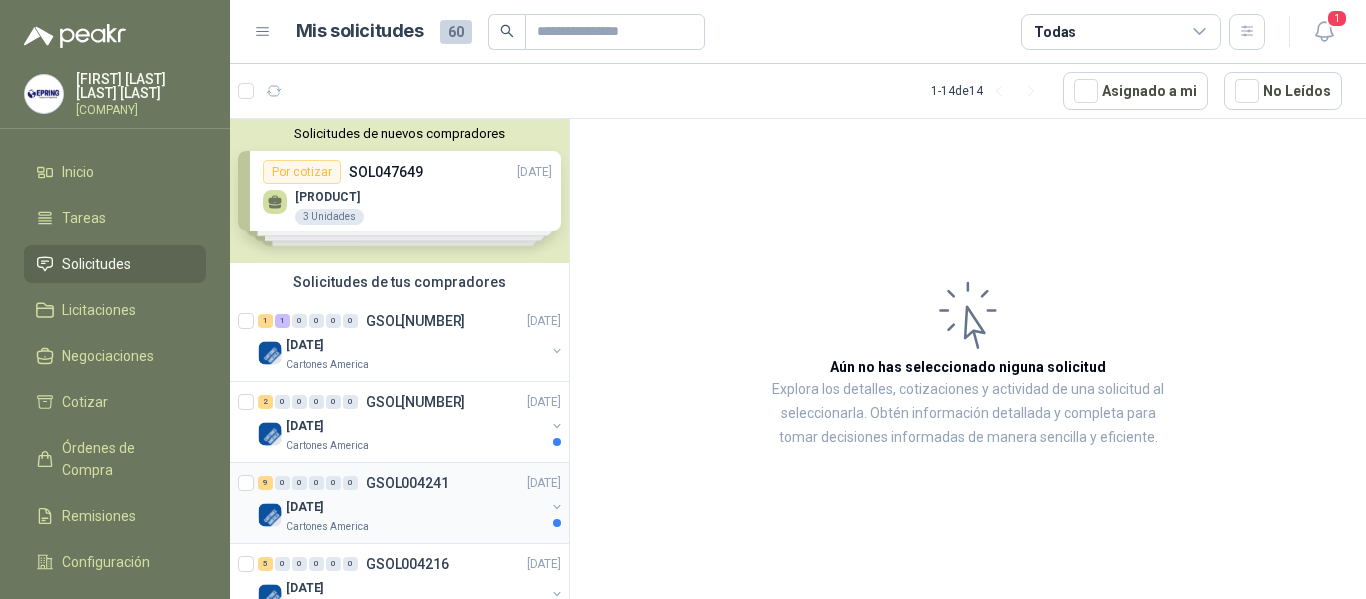 scroll, scrollTop: 0, scrollLeft: 0, axis: both 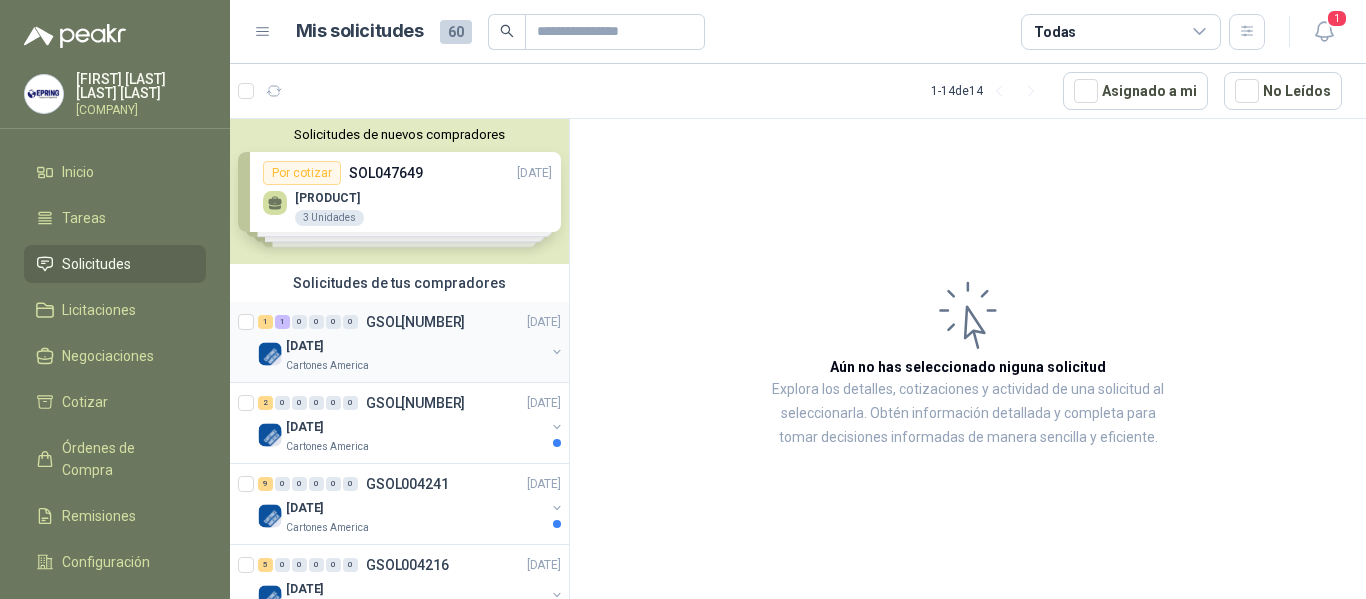 click on "GSOL[NUMBER]" at bounding box center (415, 322) 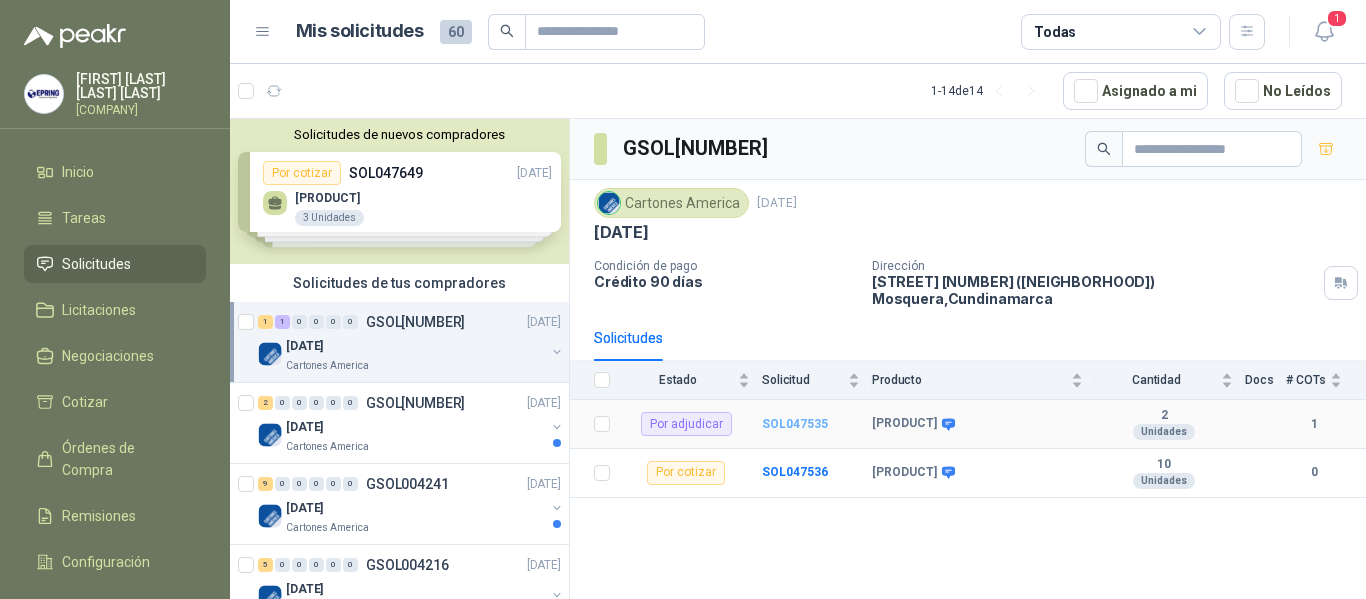 click on "SOL047535" at bounding box center [795, 424] 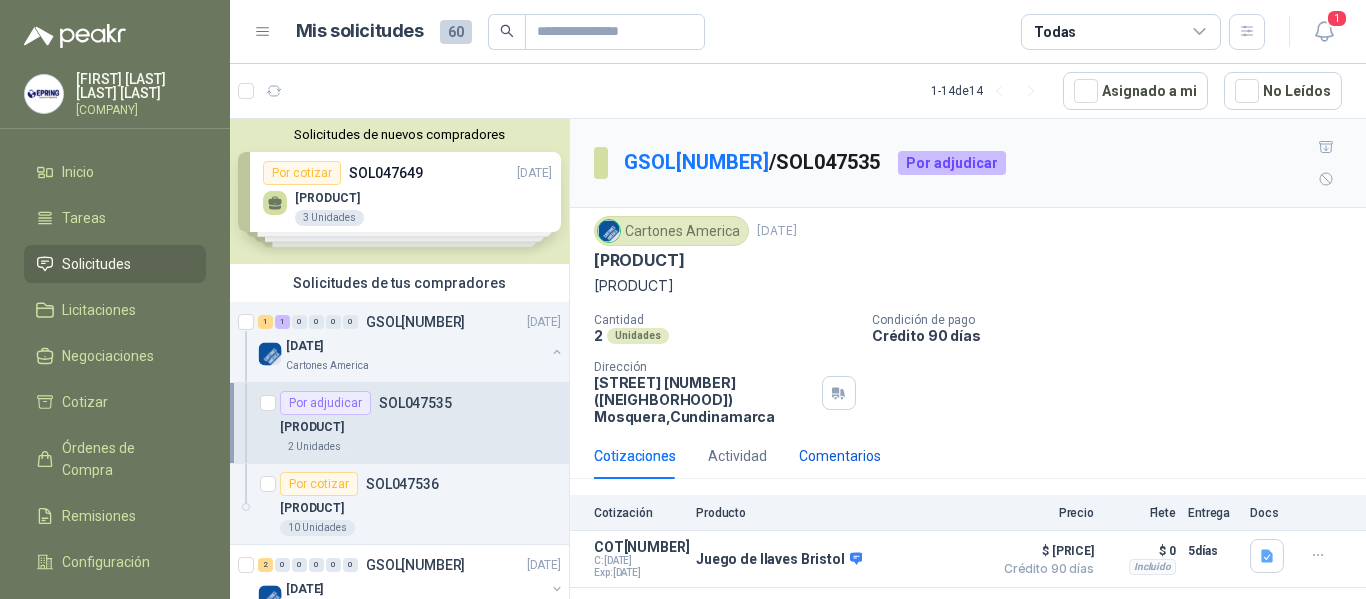 click on "Comentarios" at bounding box center (840, 456) 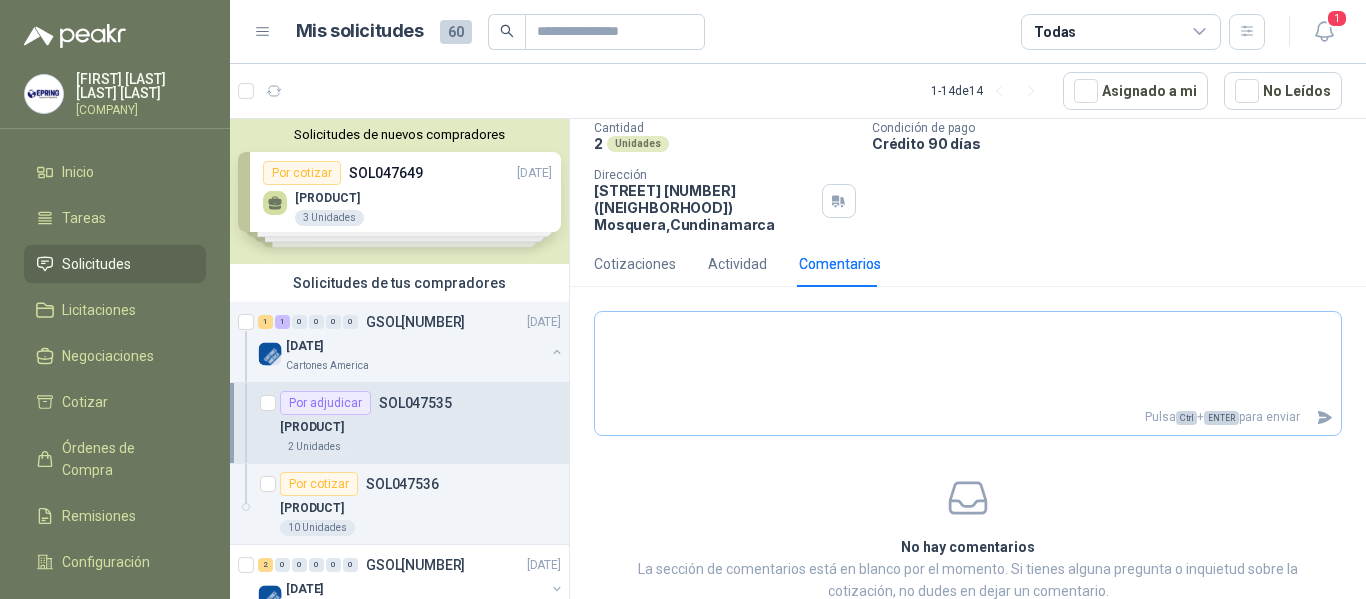 scroll, scrollTop: 200, scrollLeft: 0, axis: vertical 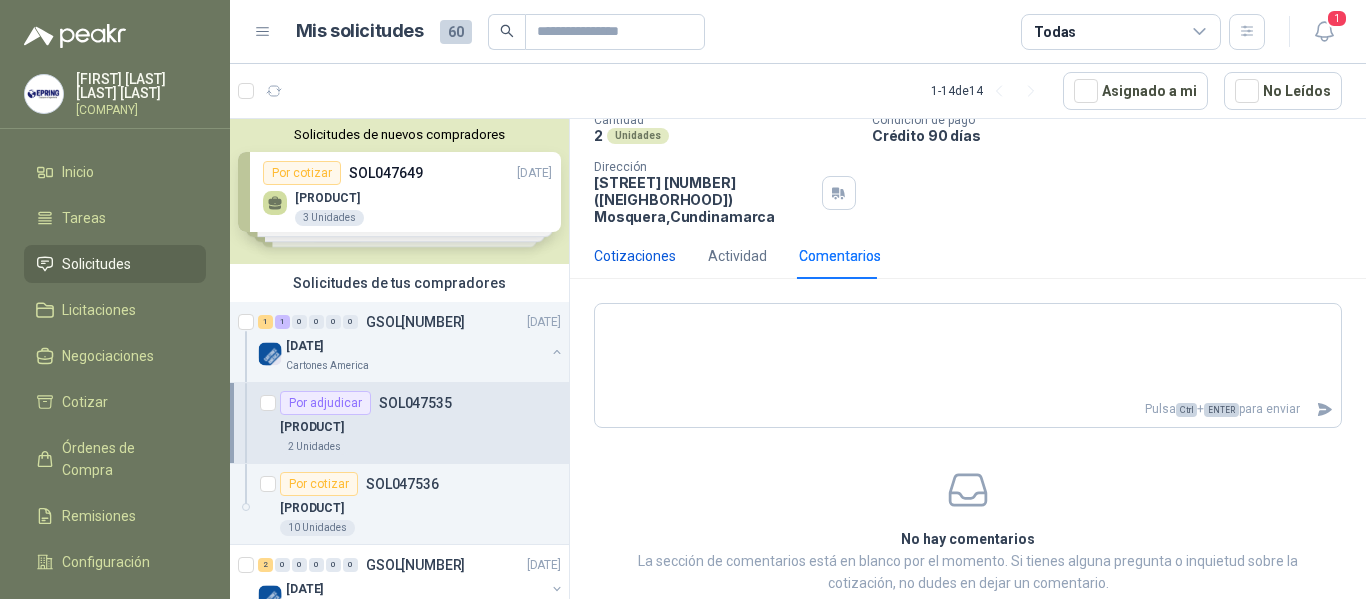click on "Cotizaciones" at bounding box center [635, 256] 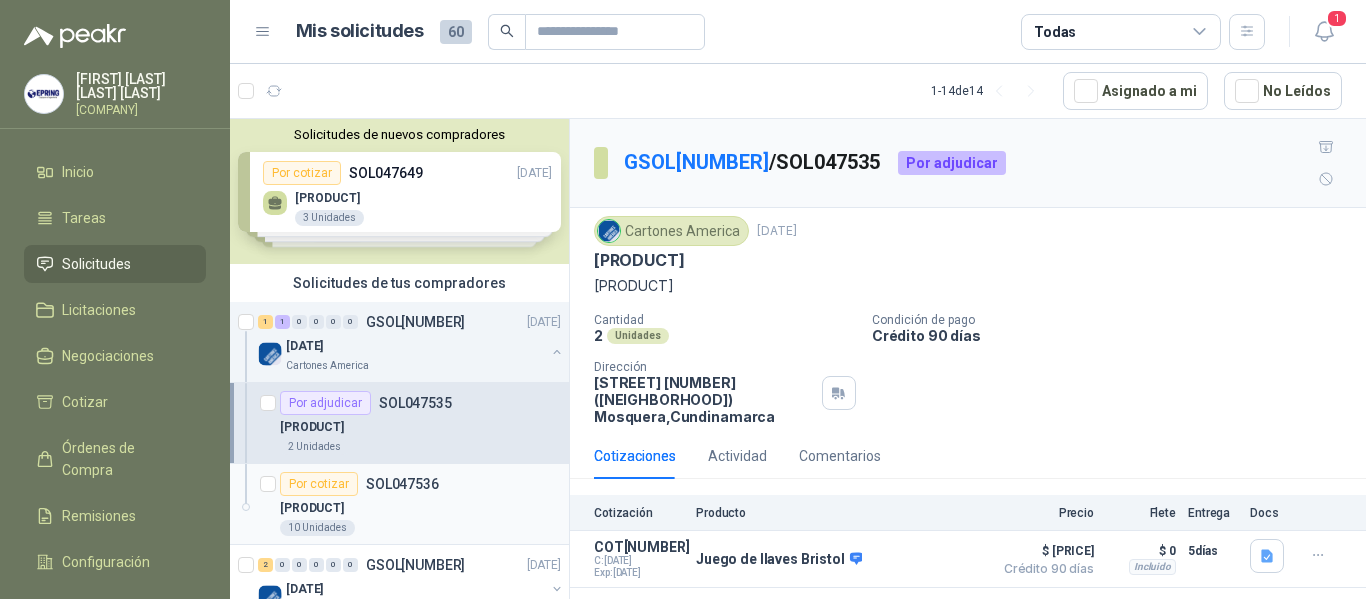 click on "SOL047536" at bounding box center (402, 484) 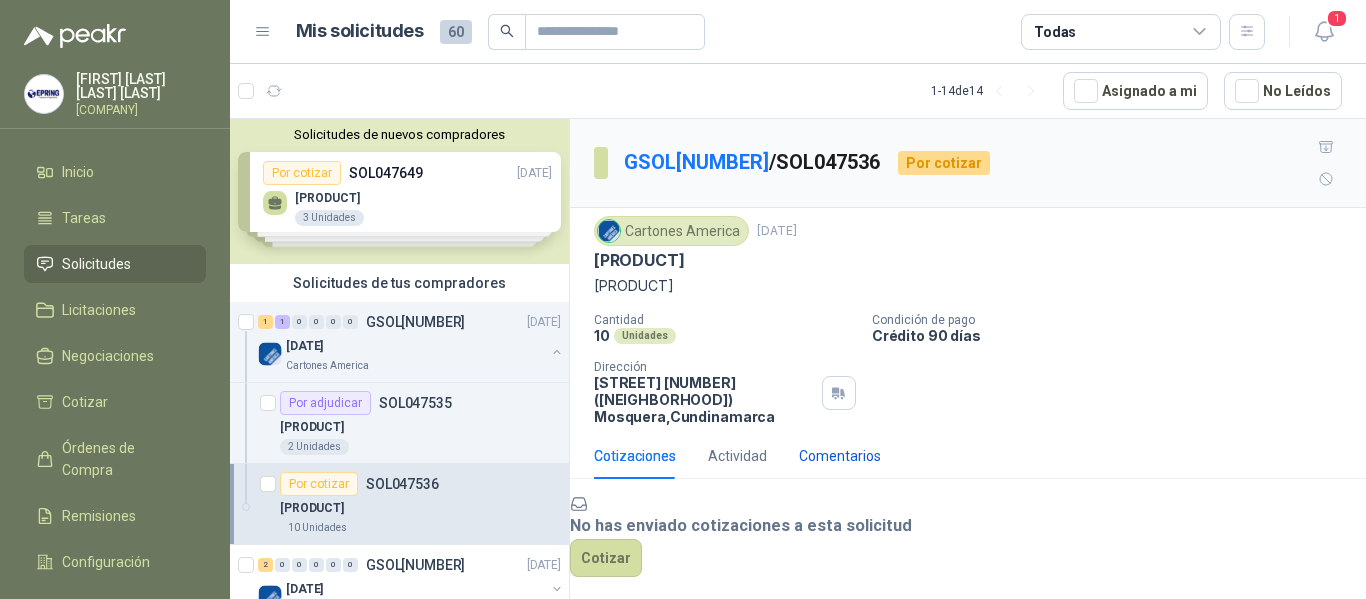 click on "Comentarios" at bounding box center [840, 456] 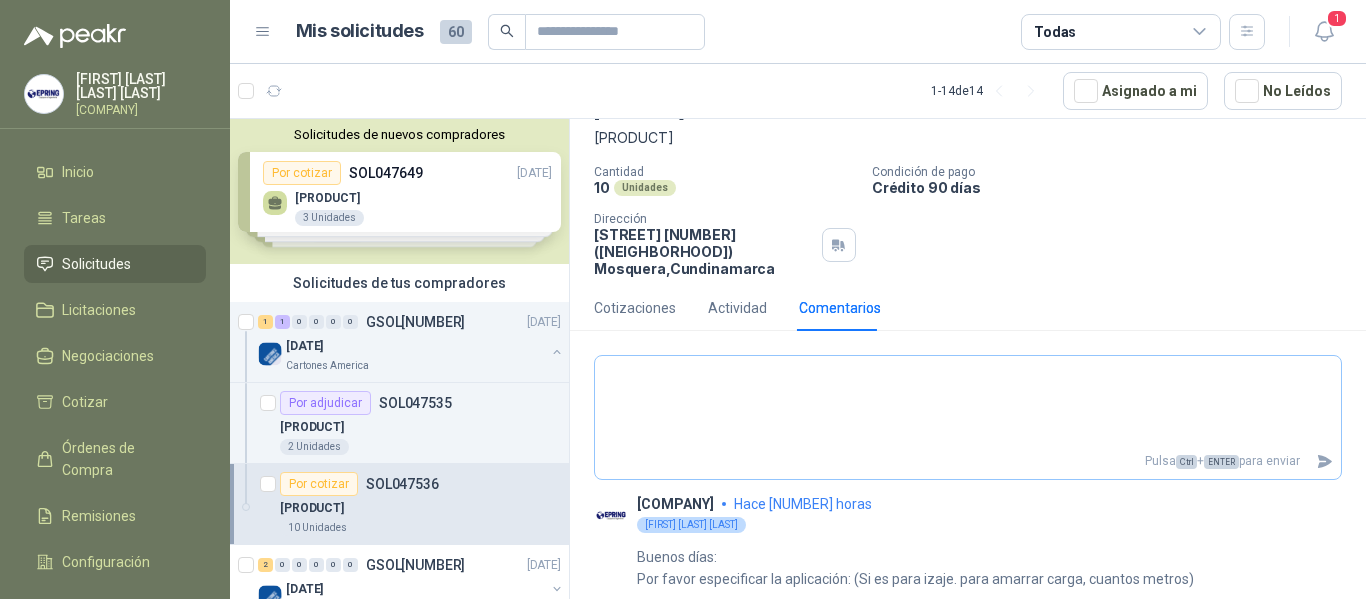 scroll, scrollTop: 149, scrollLeft: 0, axis: vertical 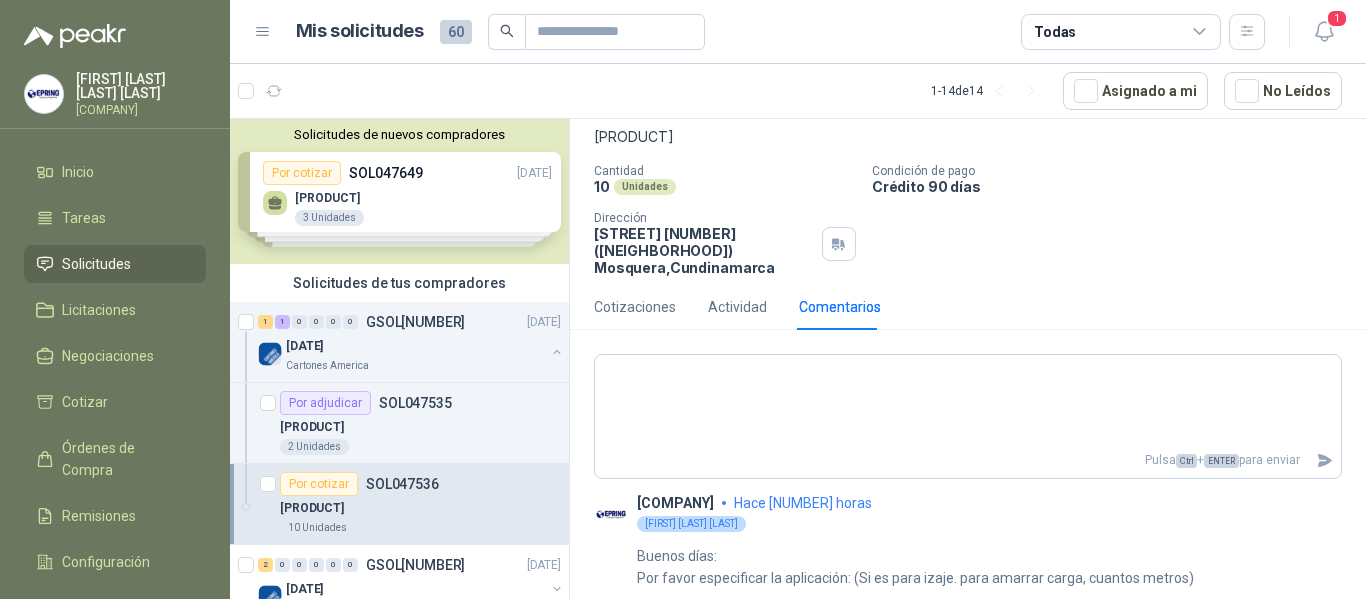 click on "[FIRST] [LAST] [LAST]" at bounding box center (141, 86) 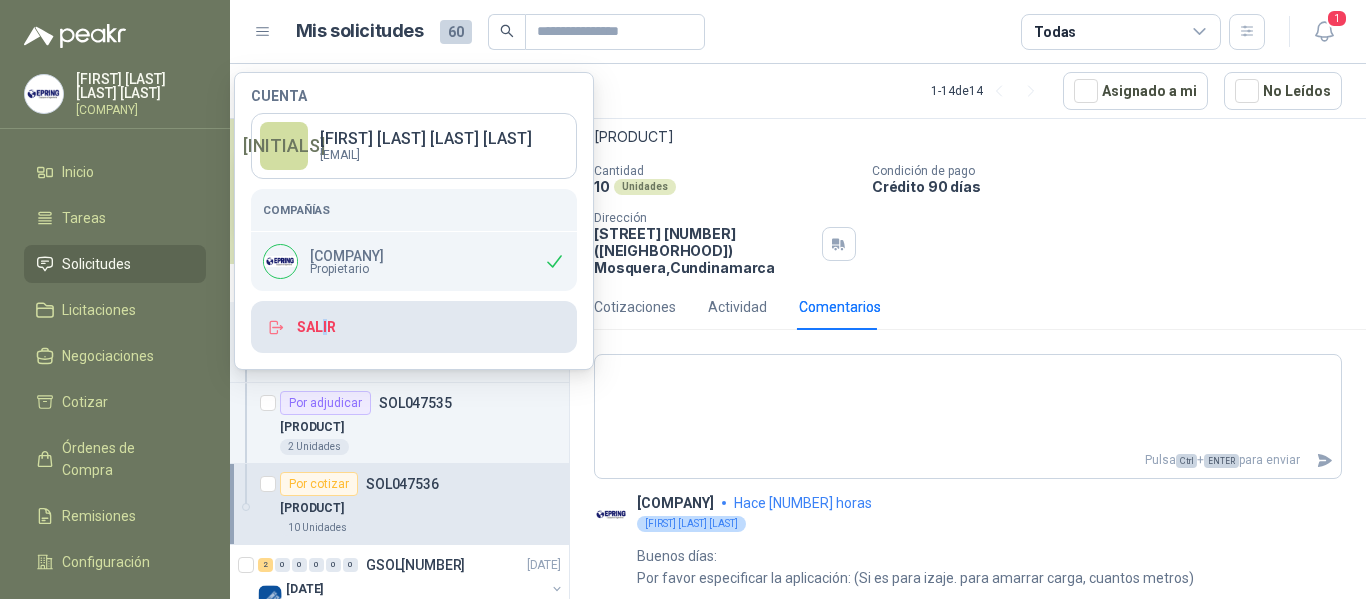 click on "Salir" at bounding box center (414, 327) 